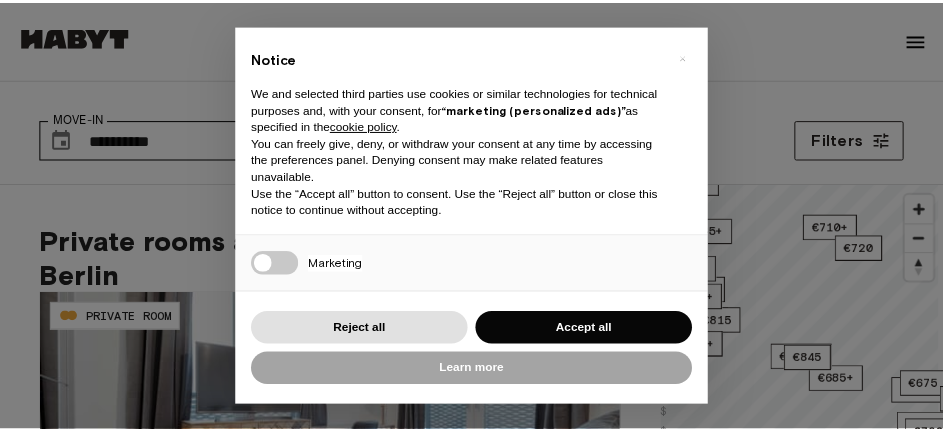 scroll, scrollTop: 0, scrollLeft: 0, axis: both 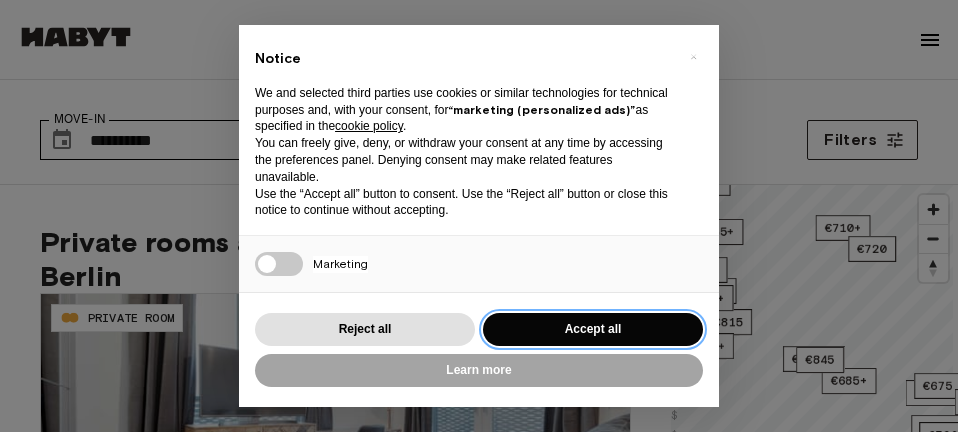 click on "Accept all" at bounding box center [593, 329] 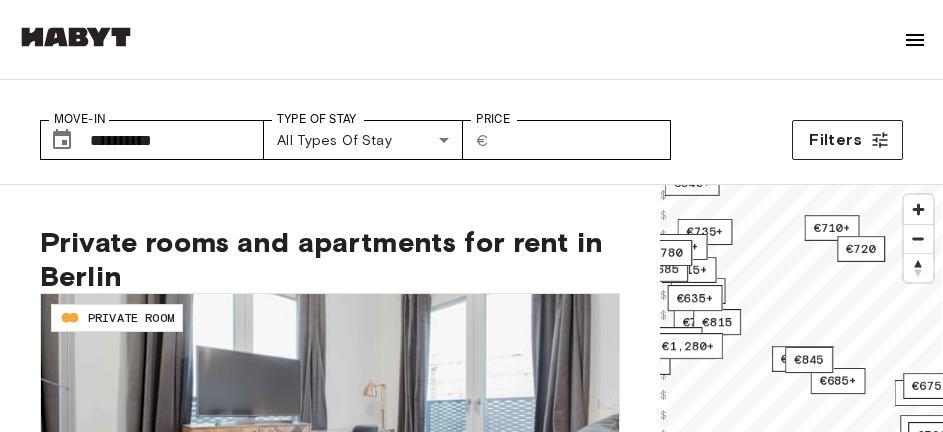 scroll, scrollTop: 0, scrollLeft: 0, axis: both 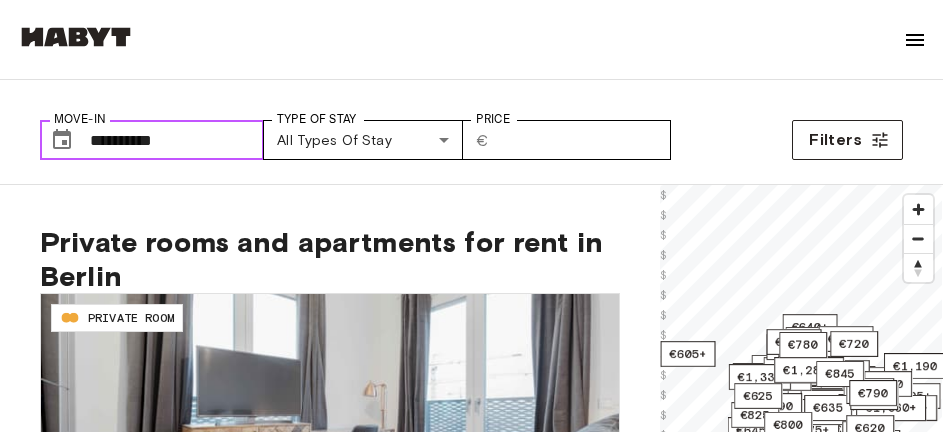 click on "**********" at bounding box center [177, 140] 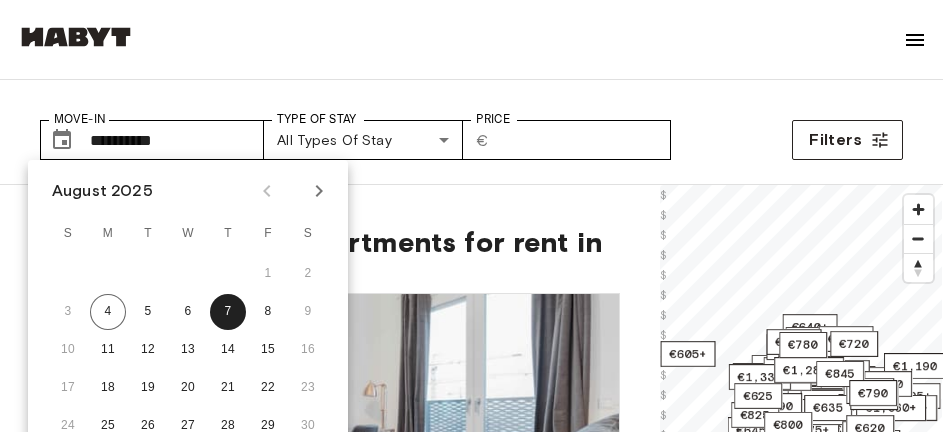 click at bounding box center (319, 191) 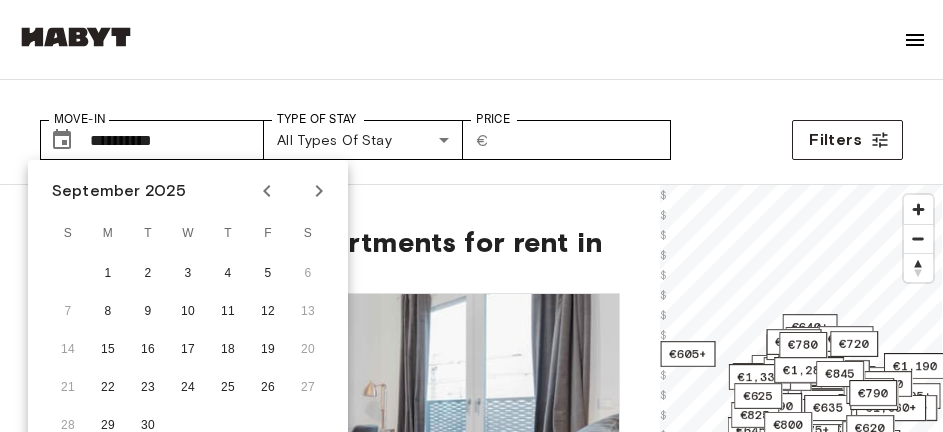 click at bounding box center (319, 191) 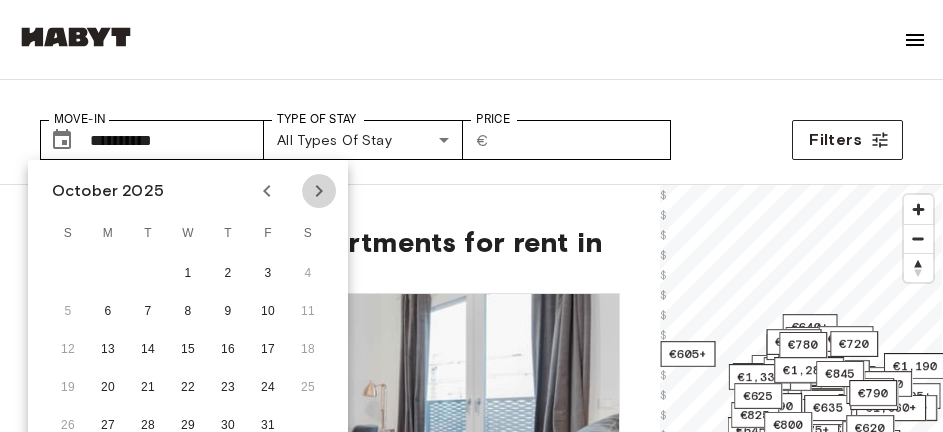 click at bounding box center (319, 191) 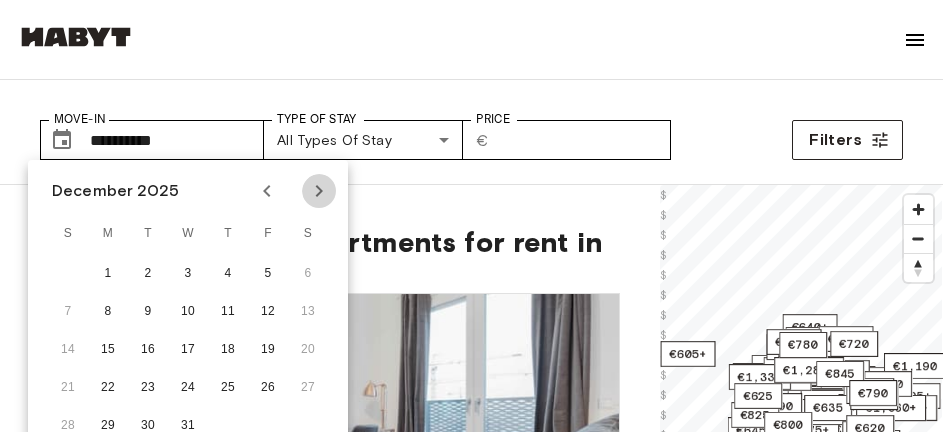 click at bounding box center (319, 191) 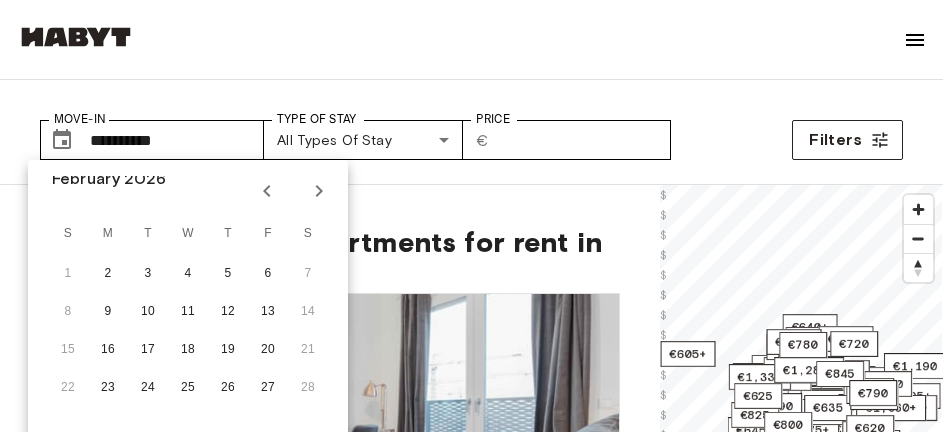 click at bounding box center (319, 191) 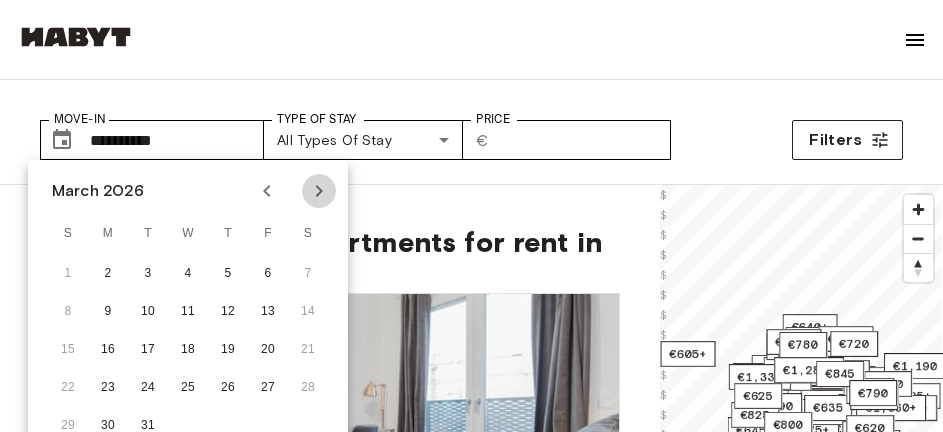 click at bounding box center (319, 191) 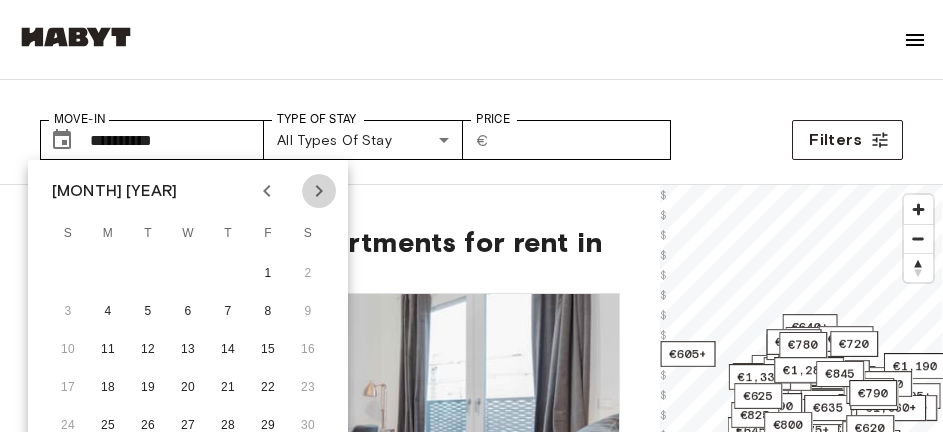 click at bounding box center [319, 191] 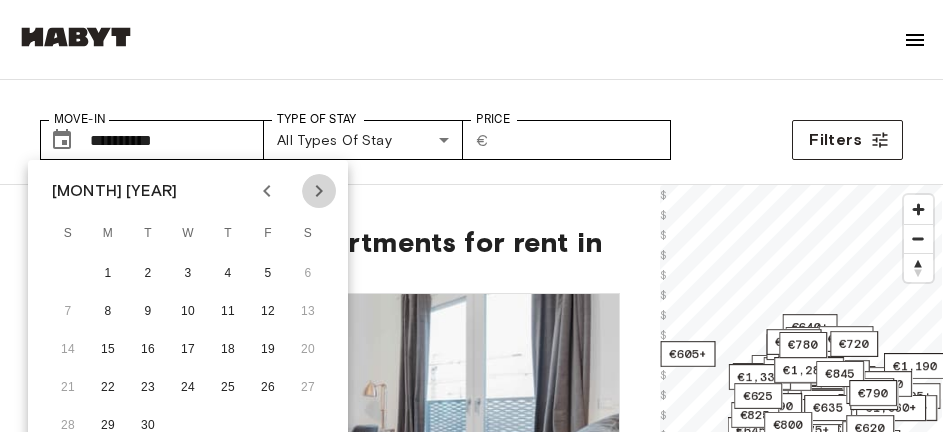 click at bounding box center (319, 191) 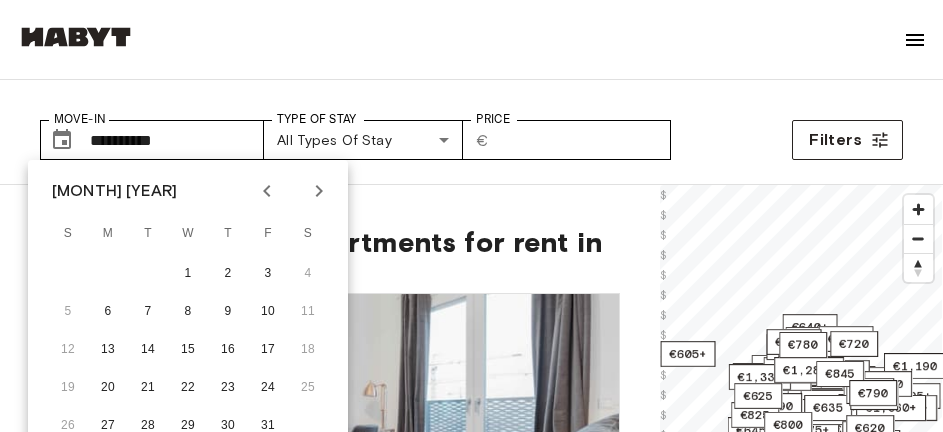 click at bounding box center (319, 191) 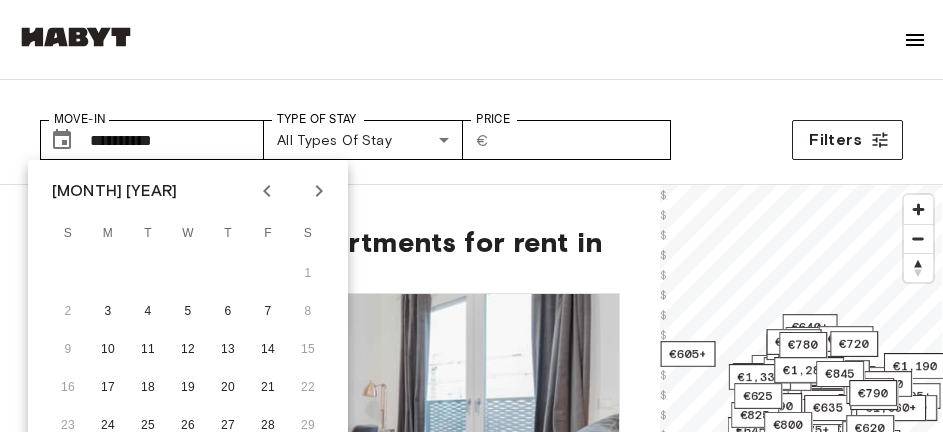 click at bounding box center [319, 191] 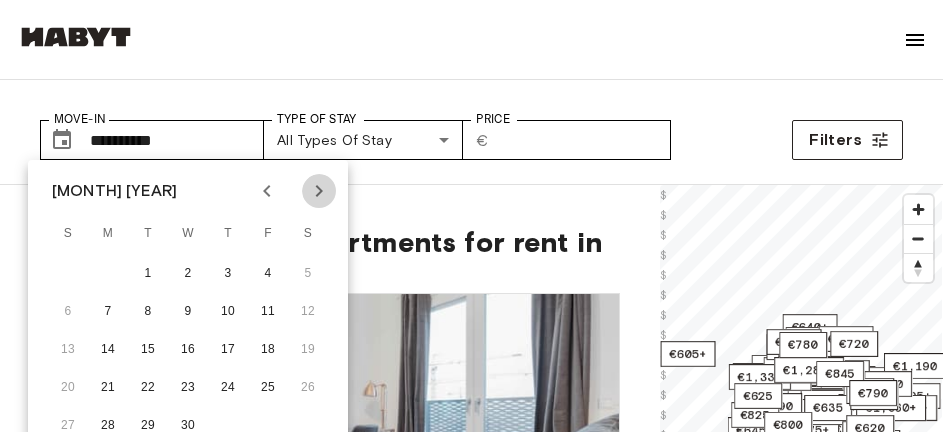 click at bounding box center (319, 191) 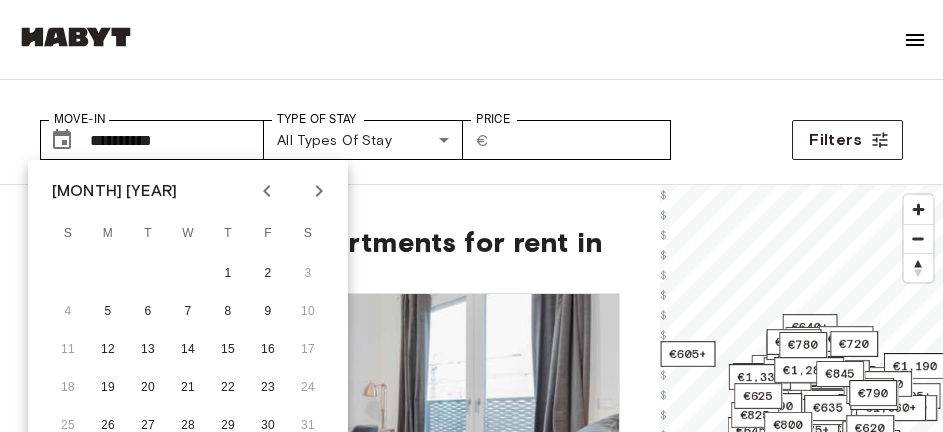 click 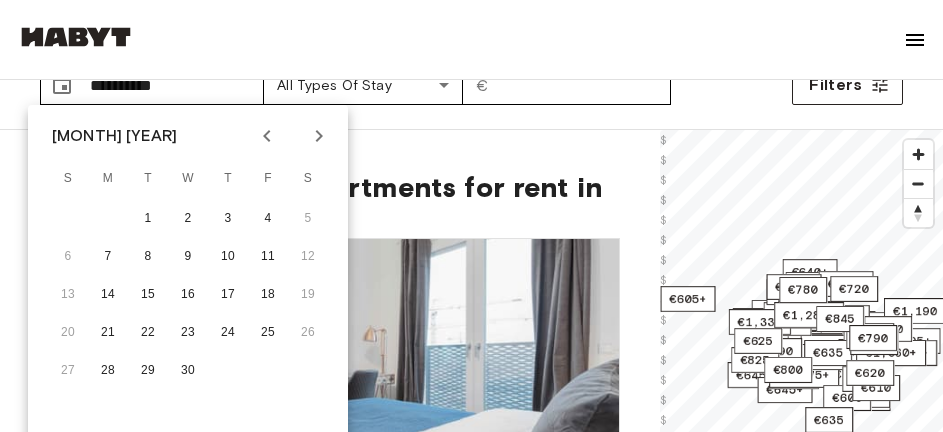 scroll, scrollTop: 100, scrollLeft: 0, axis: vertical 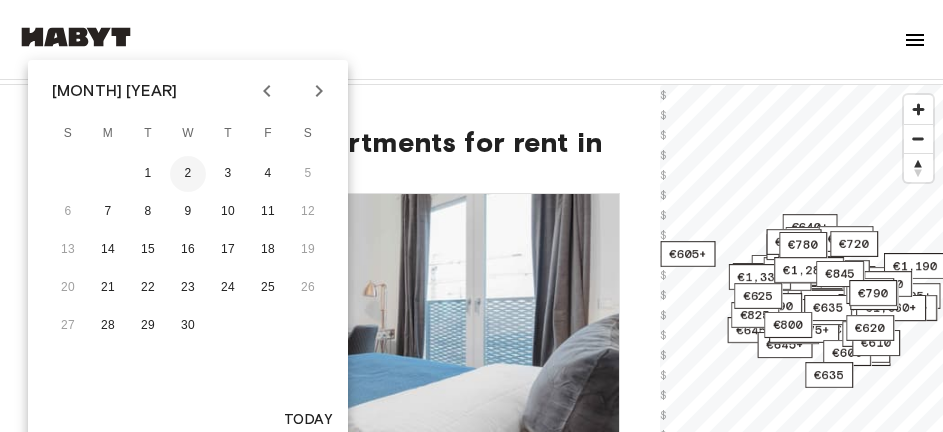 click on "2" at bounding box center [188, 174] 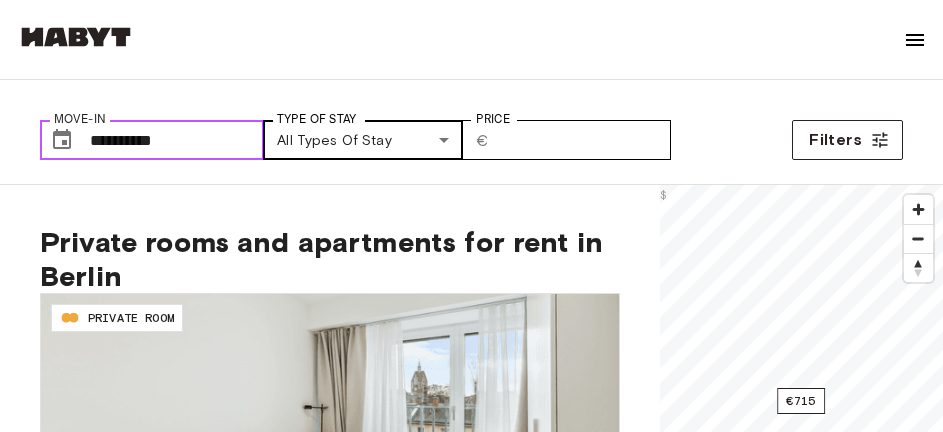 scroll, scrollTop: 200, scrollLeft: 0, axis: vertical 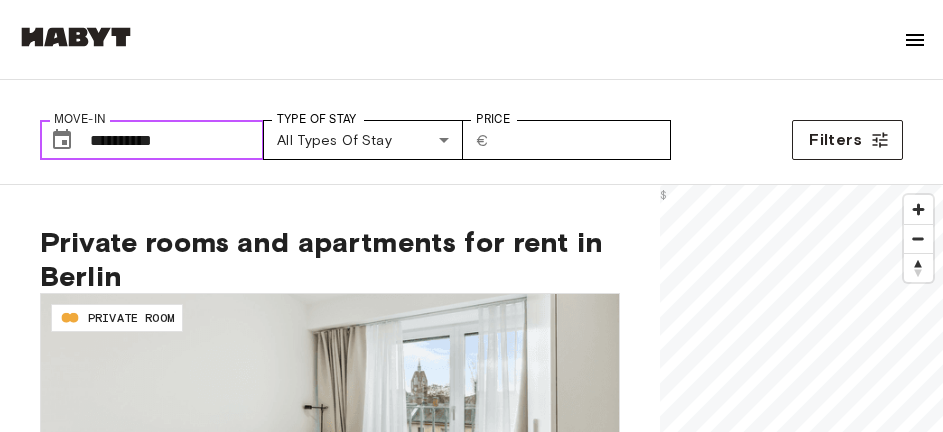 click on "**********" at bounding box center (177, 140) 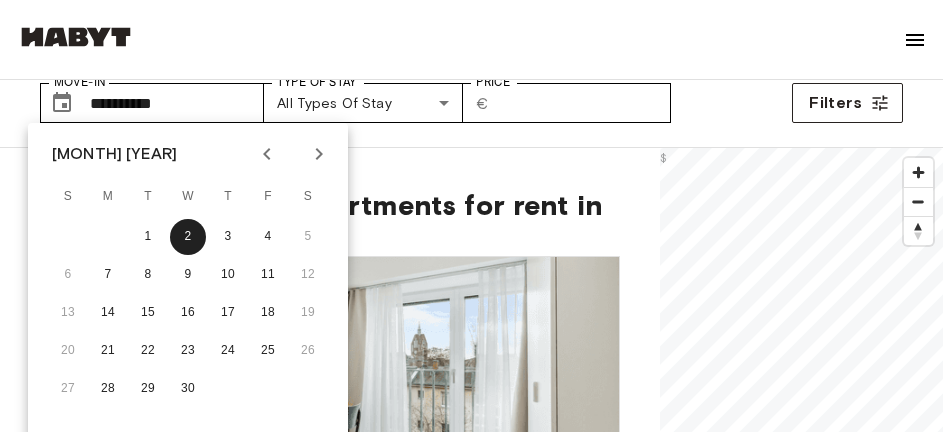 scroll, scrollTop: 0, scrollLeft: 0, axis: both 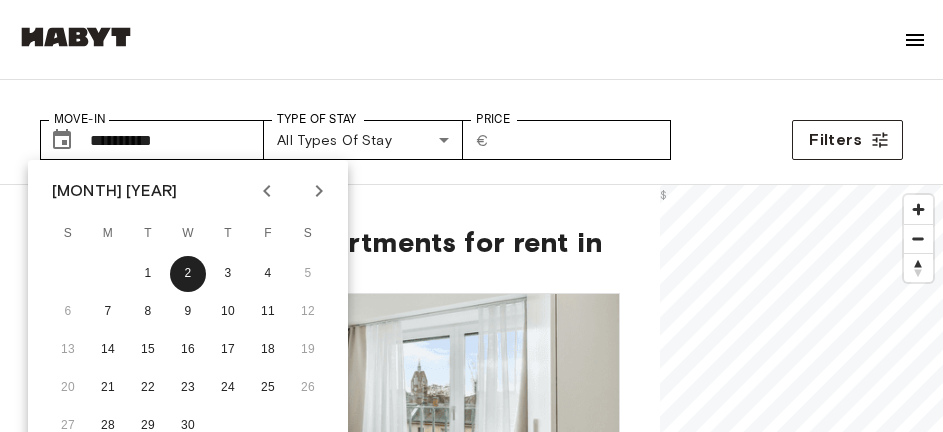 click on "September 2026" at bounding box center [114, 191] 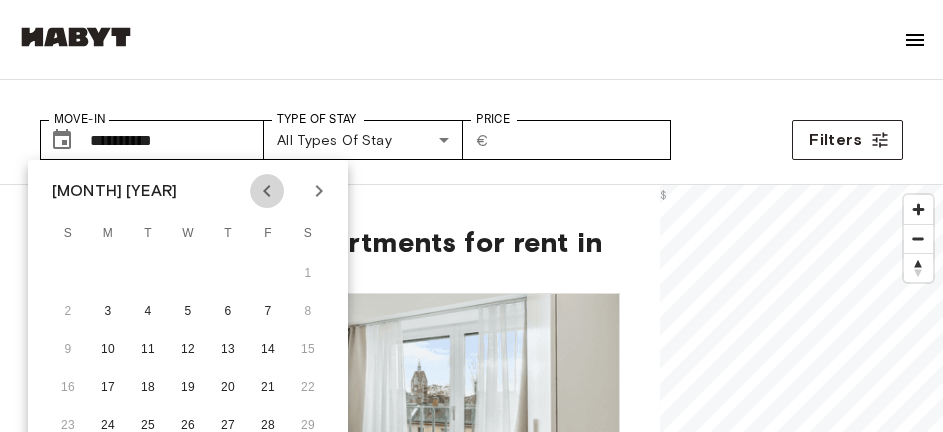 click 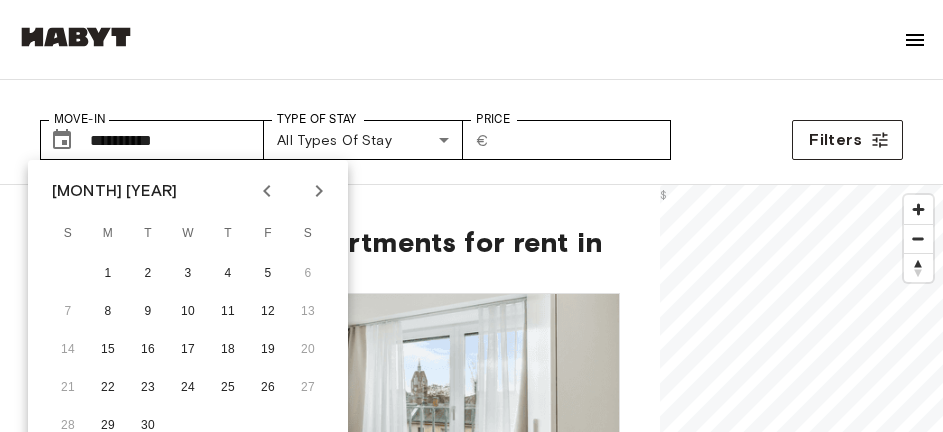 click 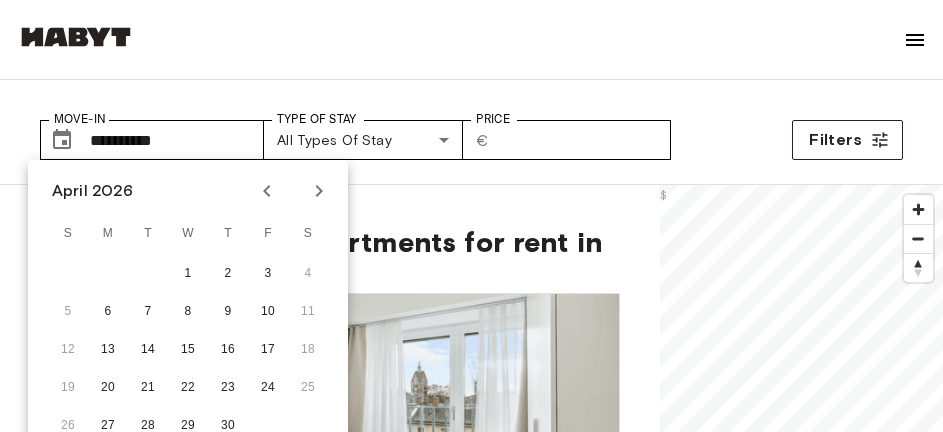 click 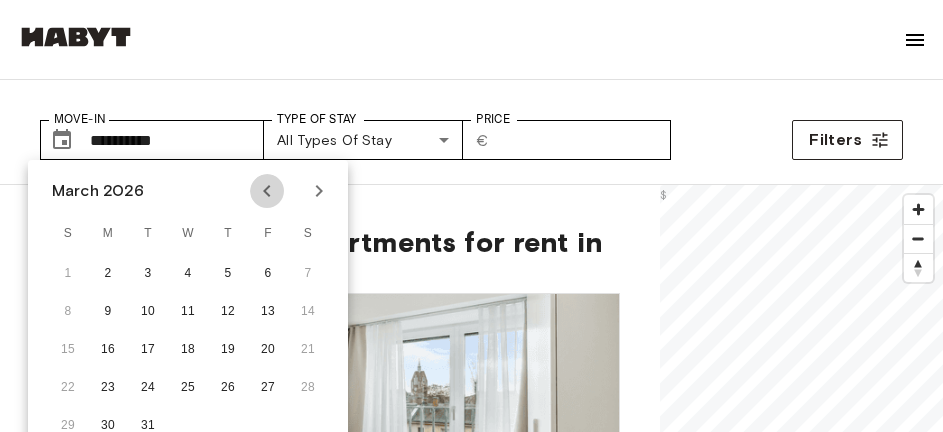 click 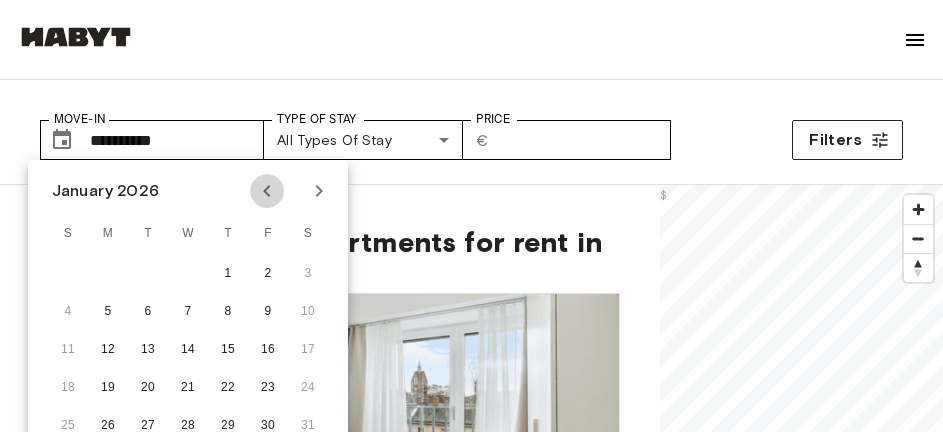 click 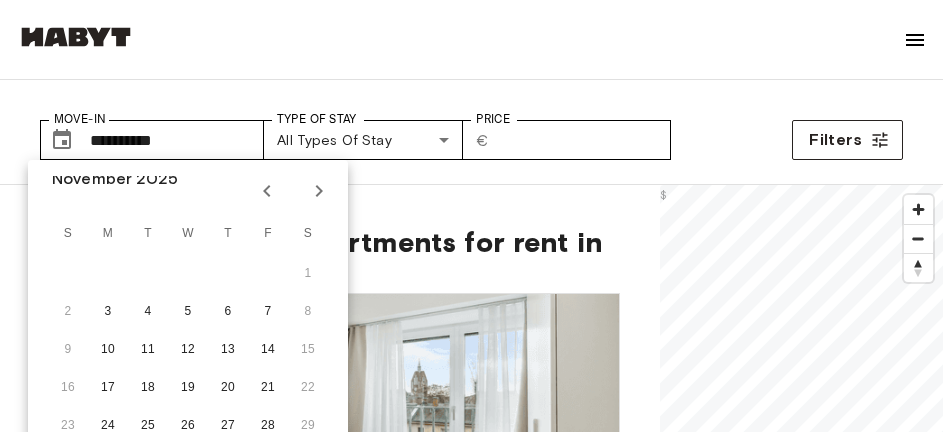 click 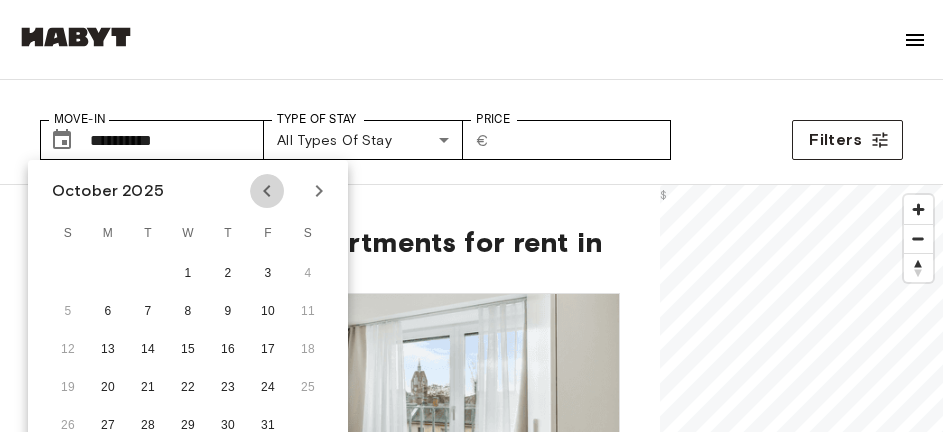 click 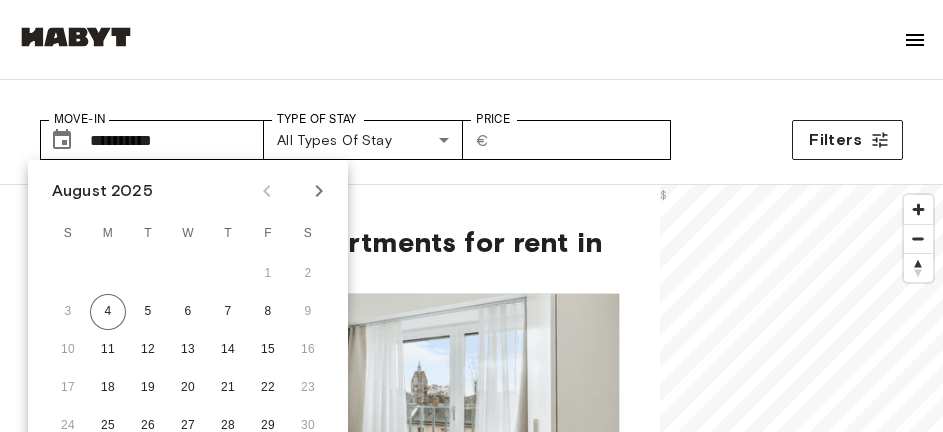 scroll, scrollTop: 115, scrollLeft: 0, axis: vertical 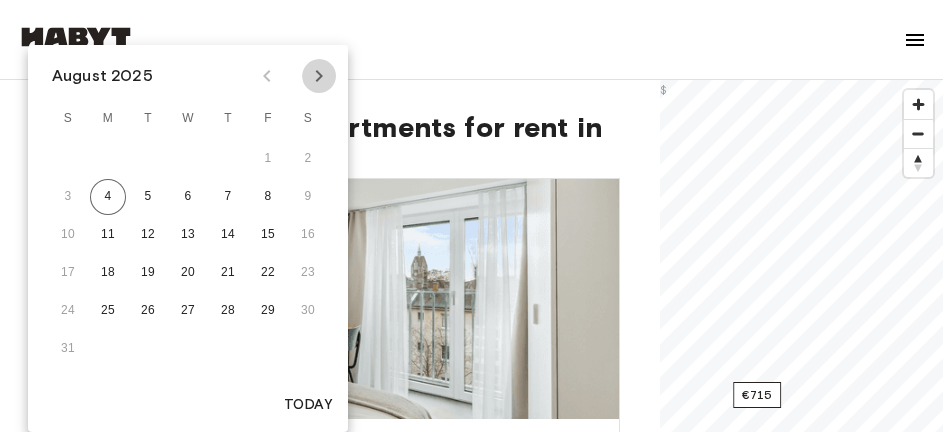 click 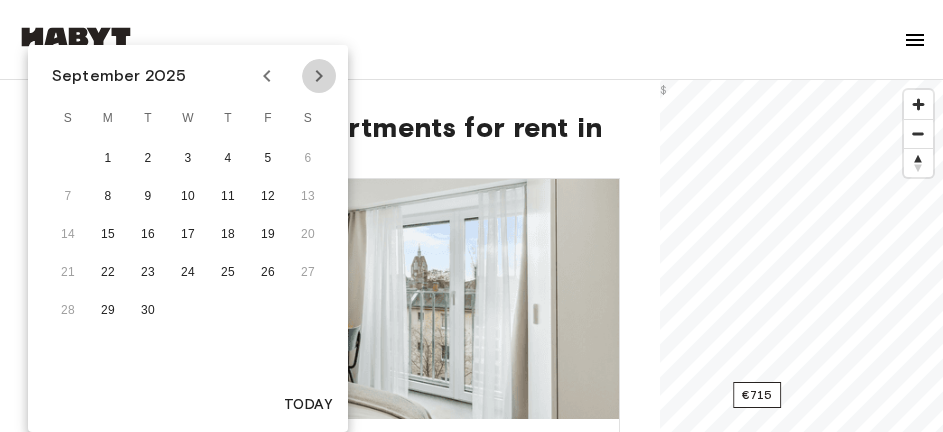 click 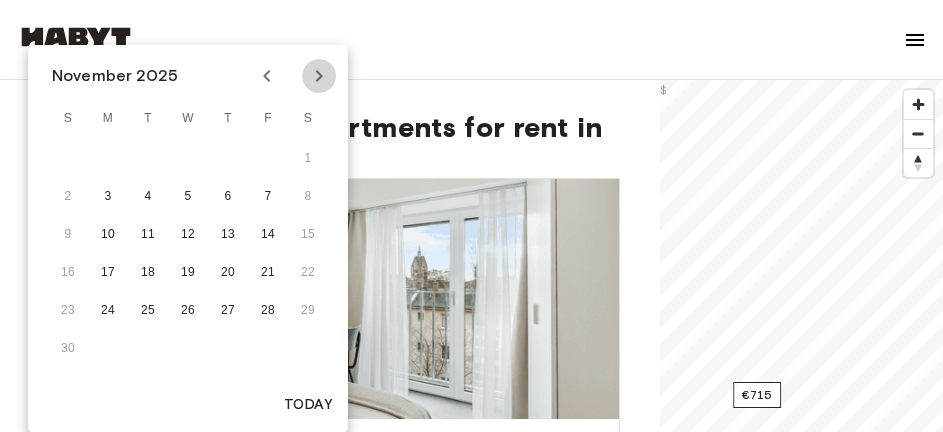 click 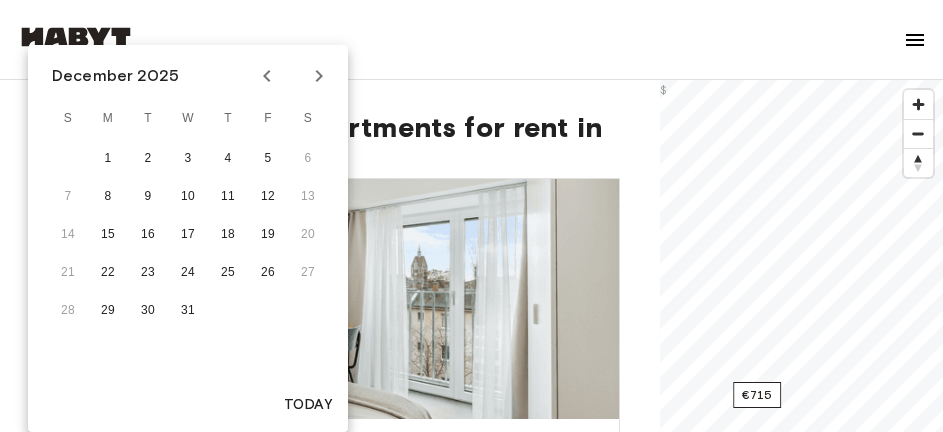 click 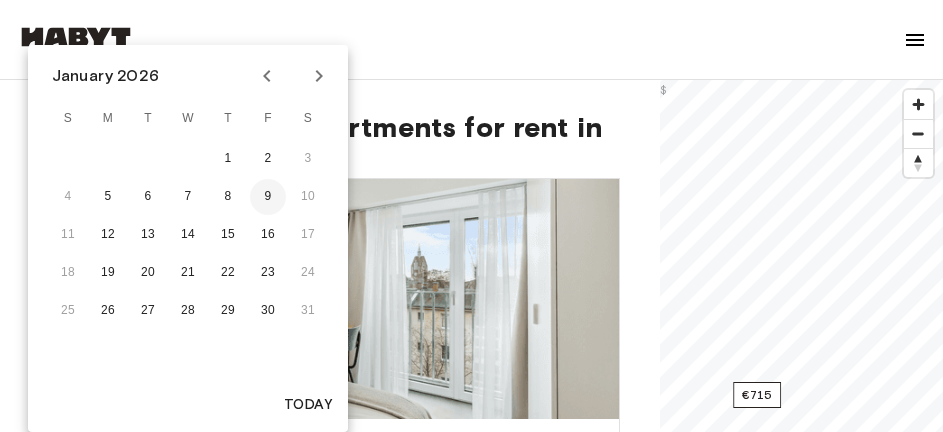 click on "9" at bounding box center [268, 197] 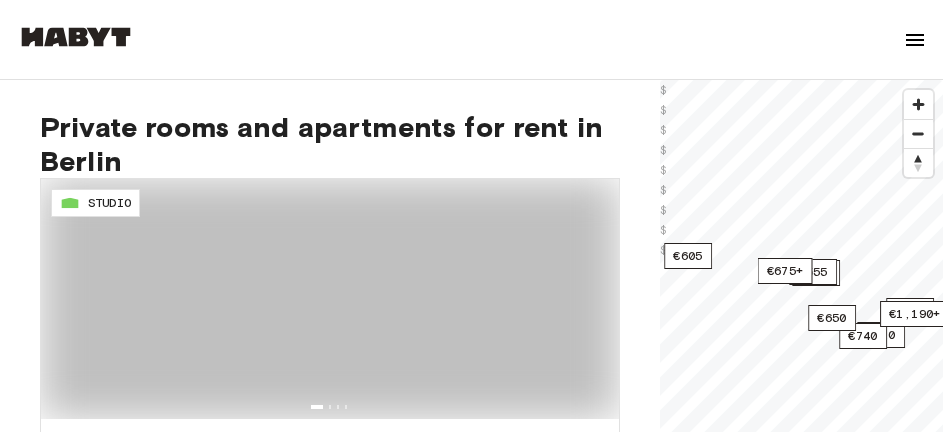 type on "**********" 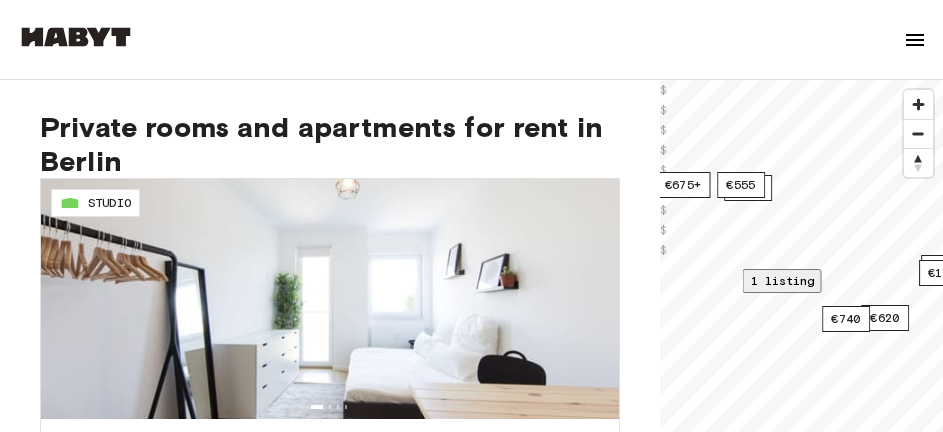 click on "1 listing" at bounding box center [782, 281] 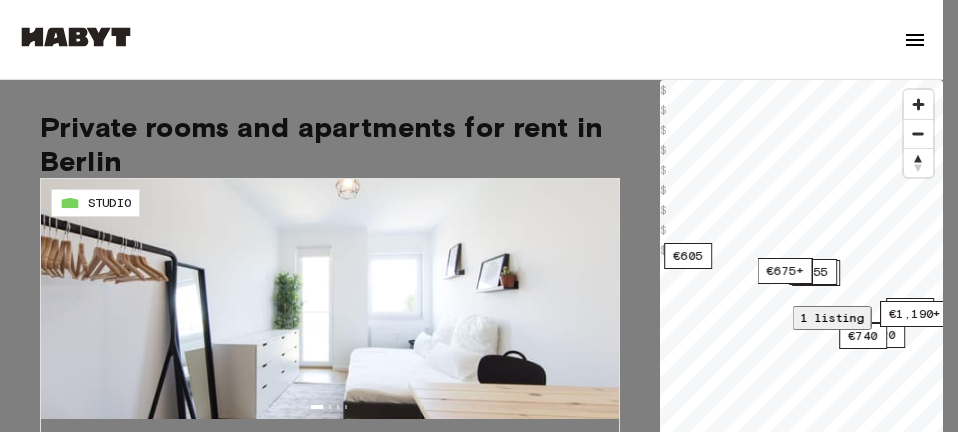 click 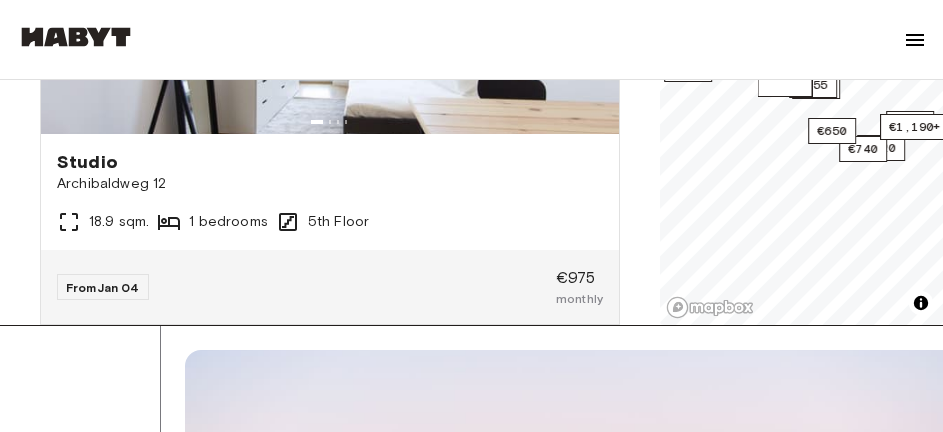 scroll, scrollTop: 200, scrollLeft: 0, axis: vertical 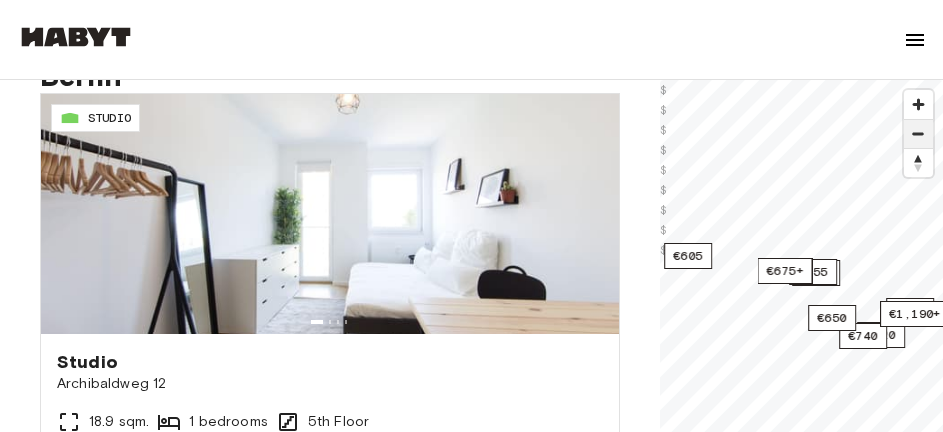 click at bounding box center (918, 134) 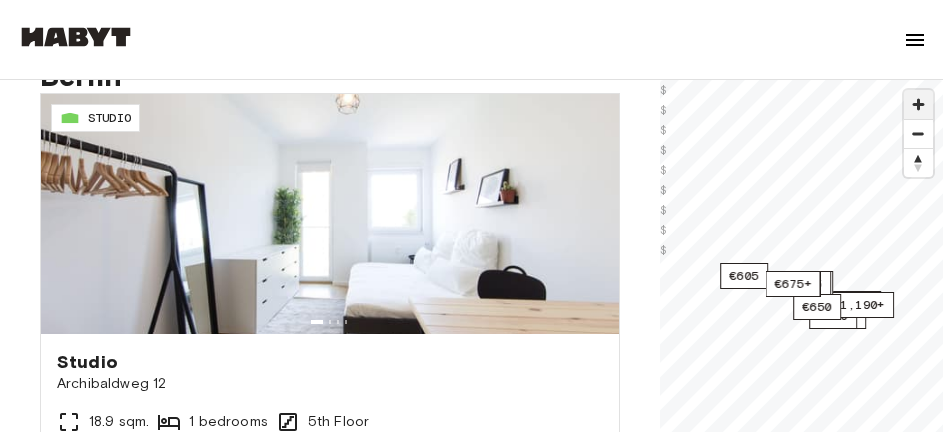 click at bounding box center (918, 104) 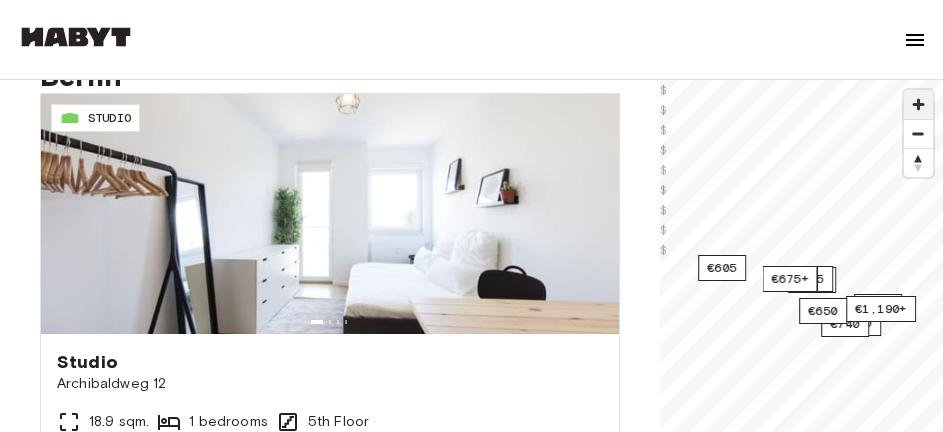 click at bounding box center [918, 104] 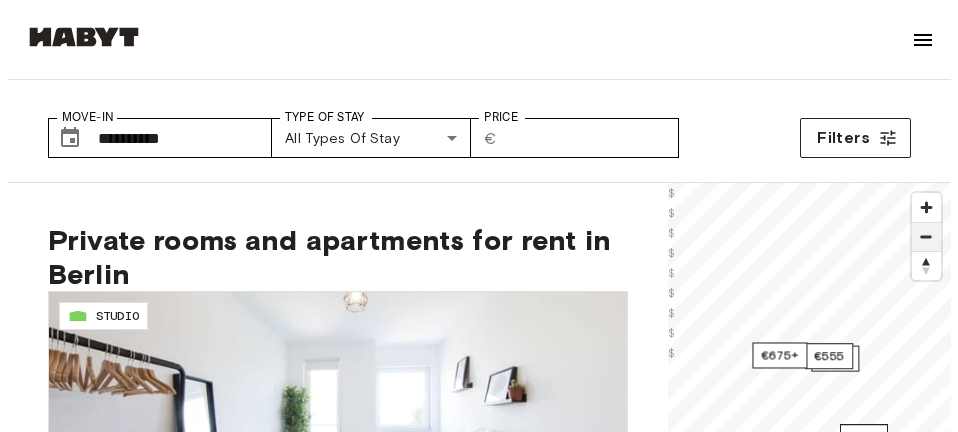 scroll, scrollTop: 0, scrollLeft: 0, axis: both 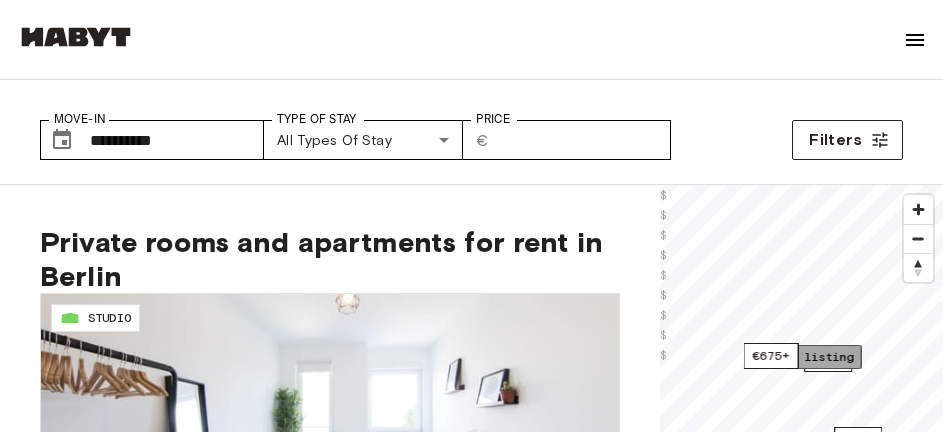 click on "1 listing" at bounding box center (822, 356) 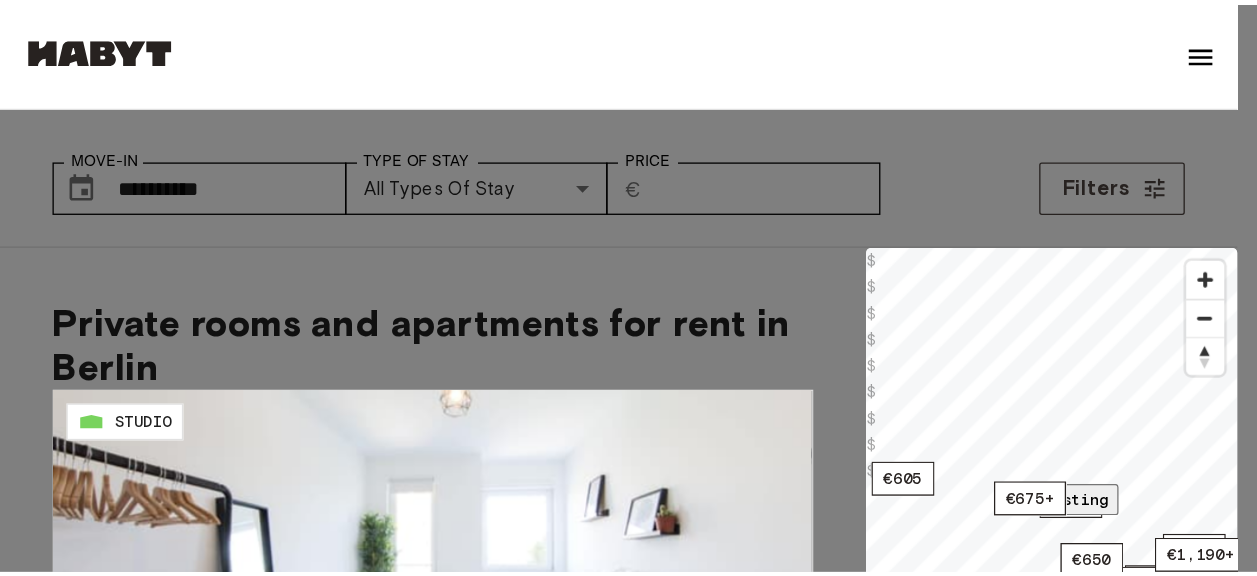 scroll, scrollTop: 26, scrollLeft: 0, axis: vertical 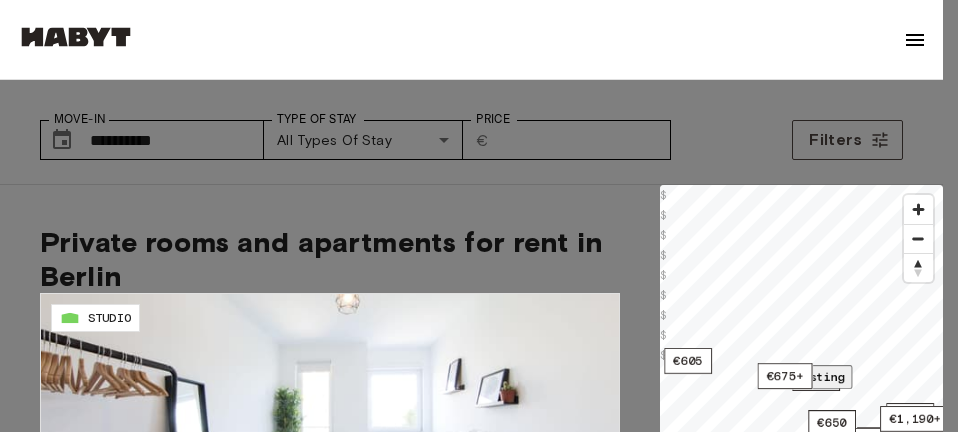 click 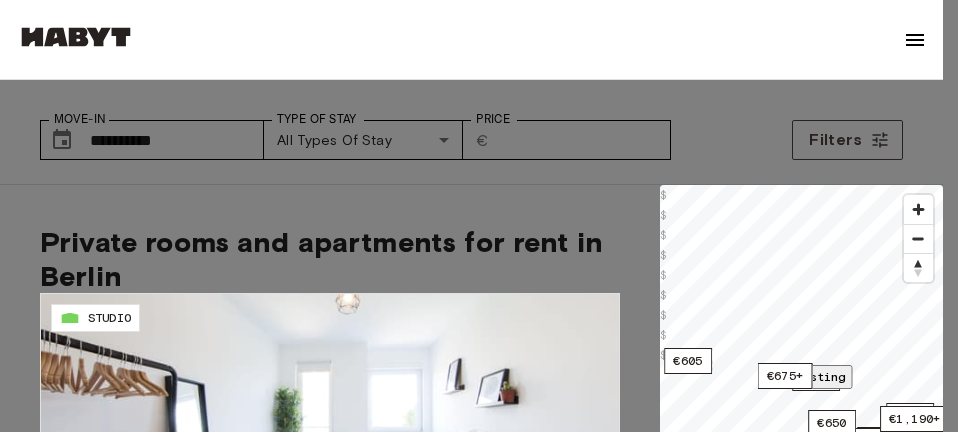 click 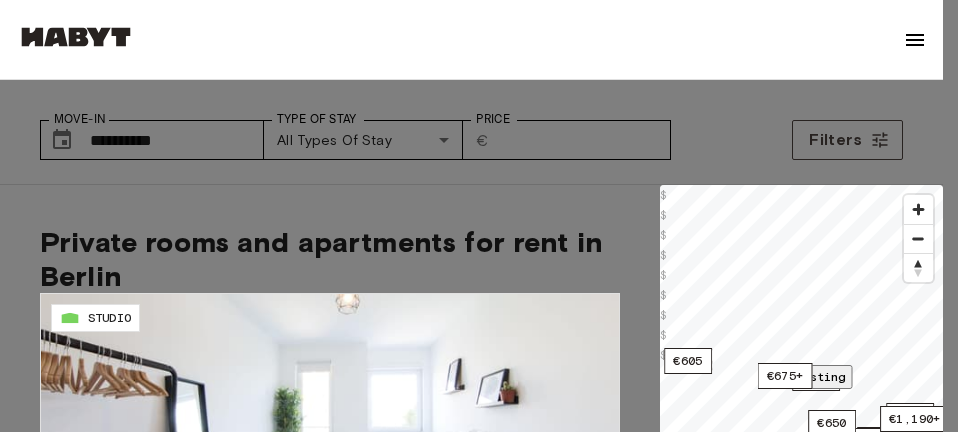 click on "Klara-Franke-Straße 24-28" at bounding box center [100, 5396] 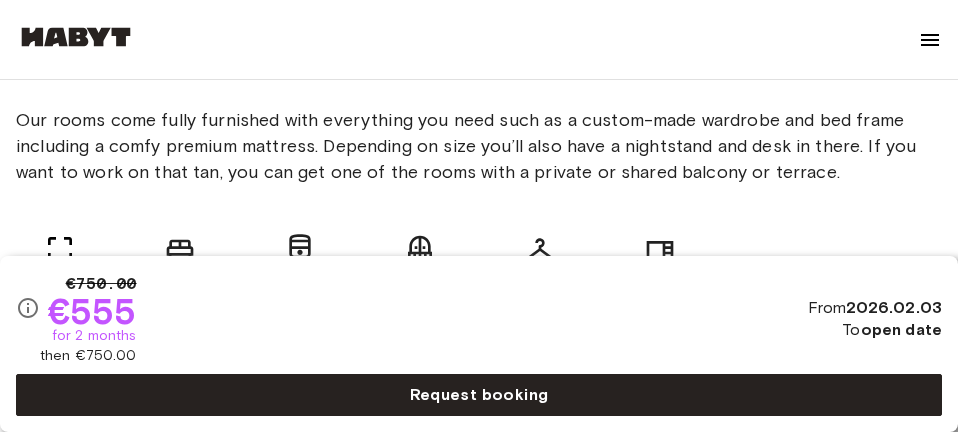 scroll, scrollTop: 972, scrollLeft: 0, axis: vertical 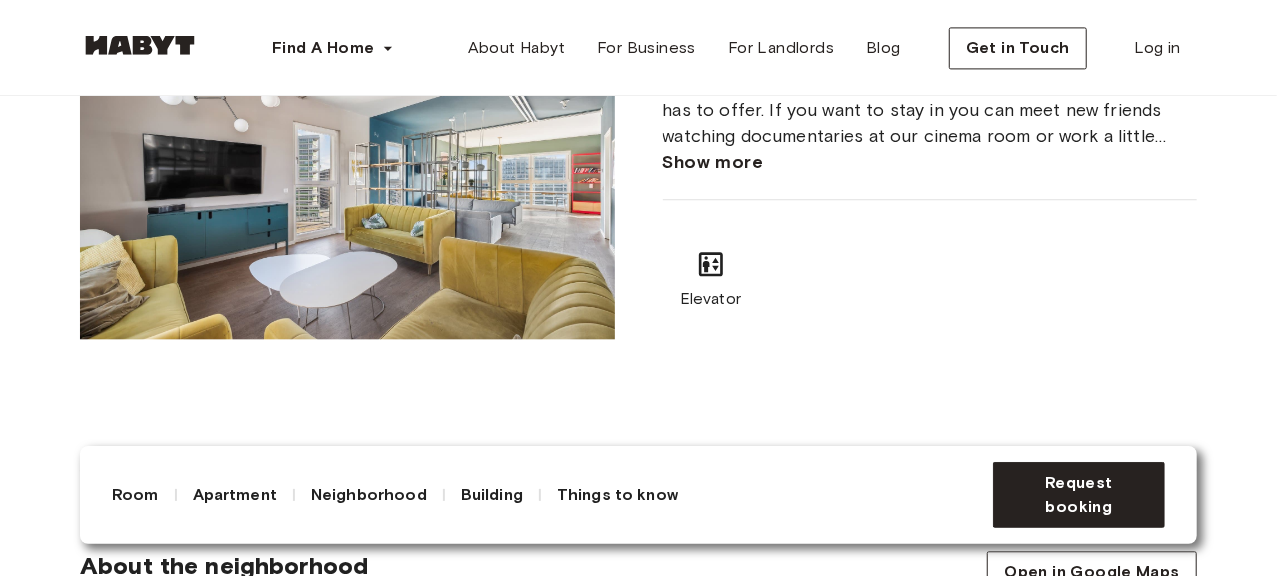click on "Show more" at bounding box center [713, 162] 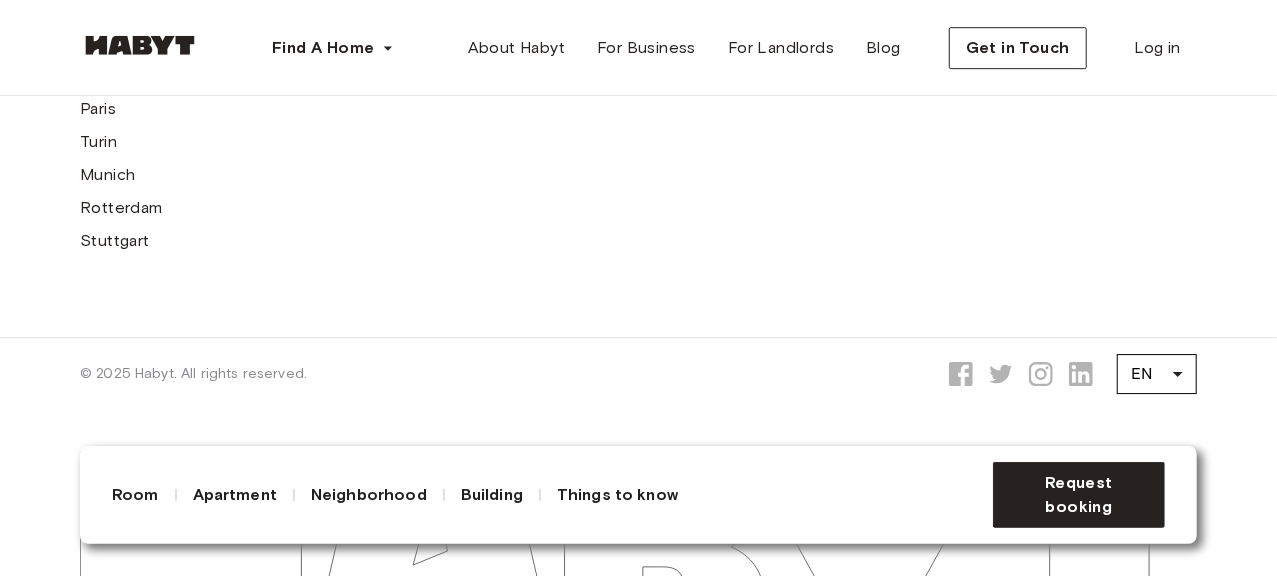 scroll, scrollTop: 6969, scrollLeft: 0, axis: vertical 